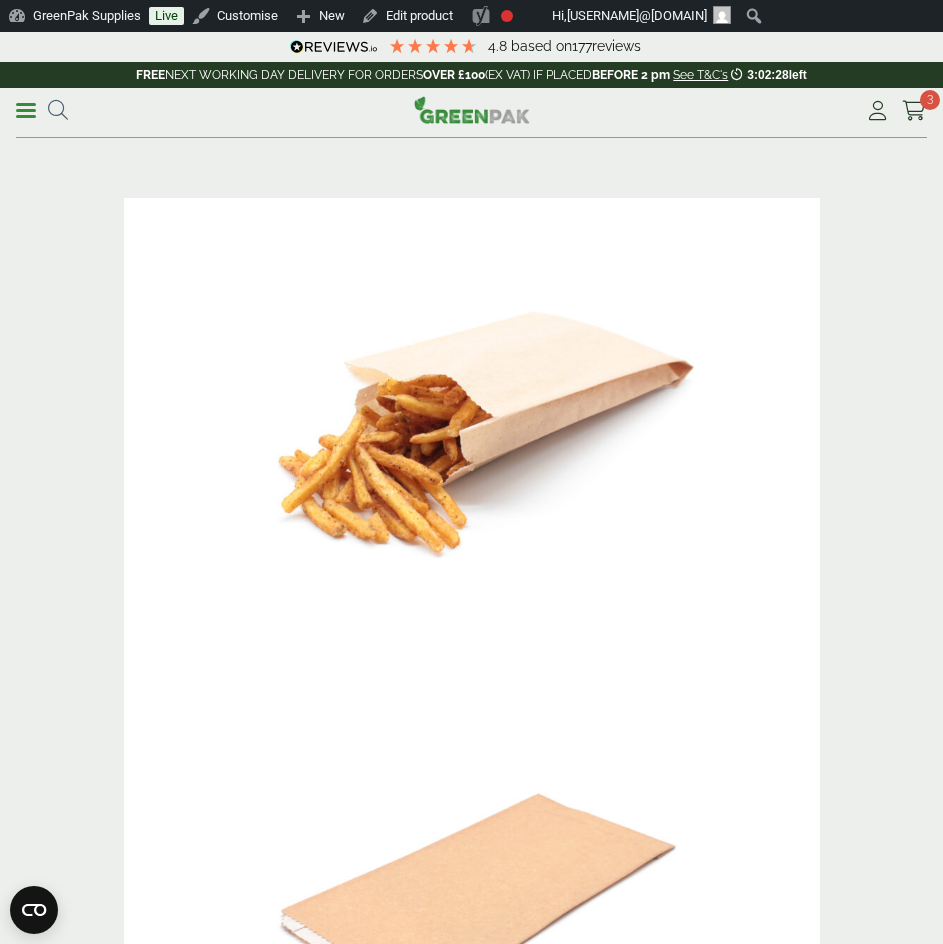 scroll, scrollTop: 1900, scrollLeft: 0, axis: vertical 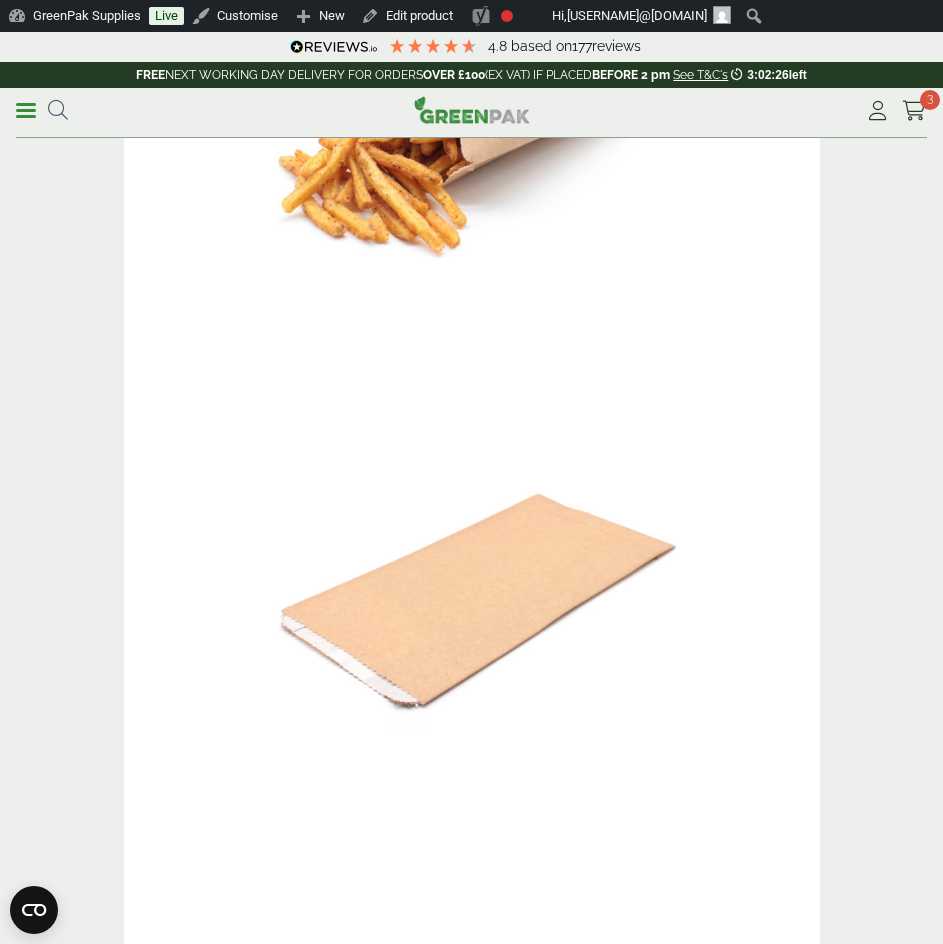 click at bounding box center [58, 110] 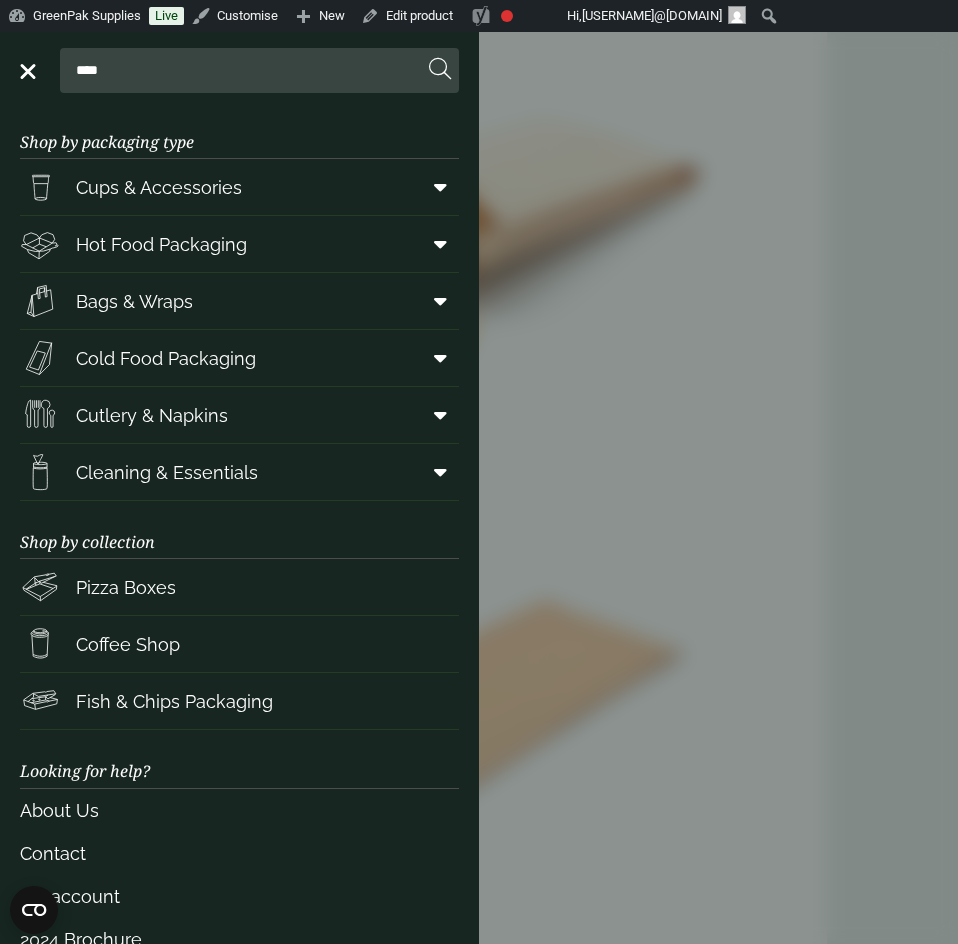 type on "****" 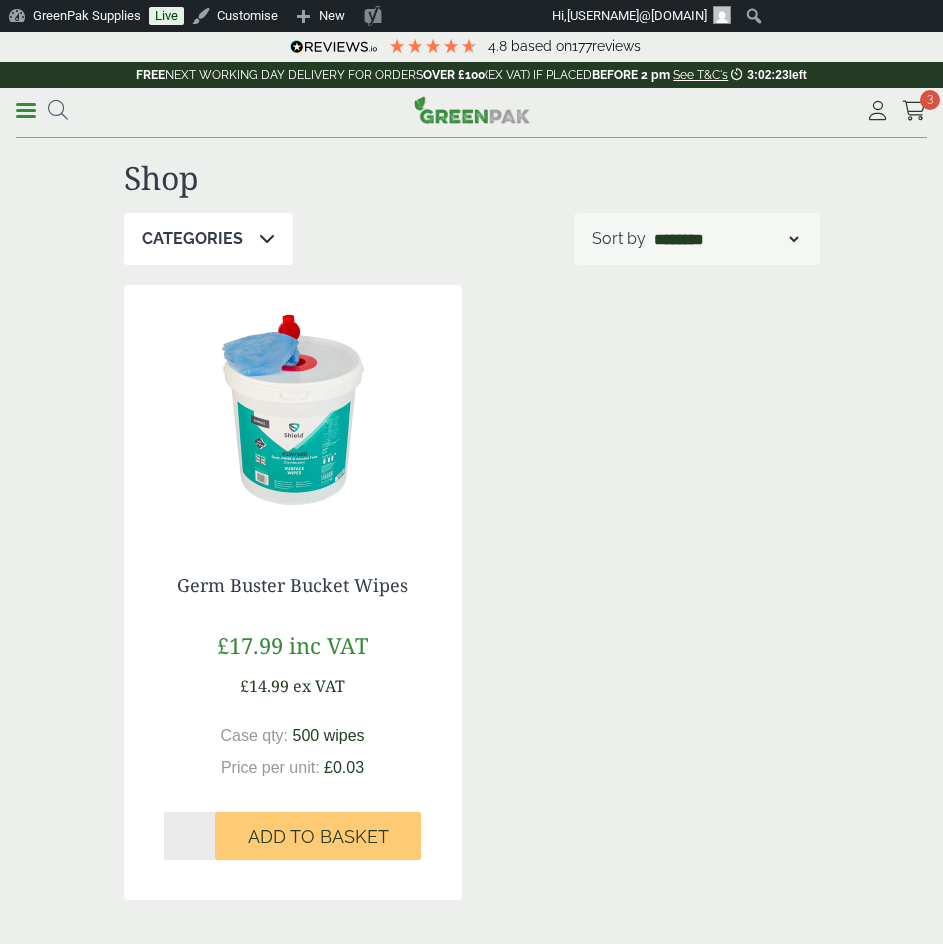 scroll, scrollTop: 0, scrollLeft: 0, axis: both 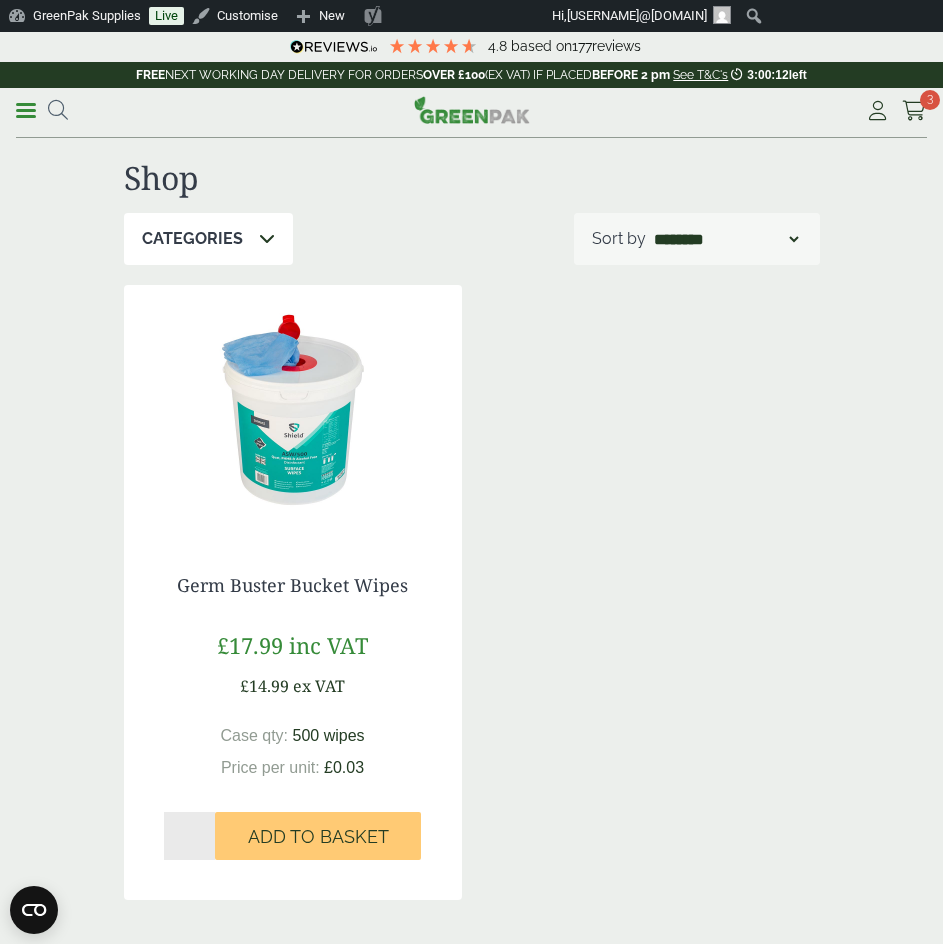 click on "Germ Buster Bucket Wipes
£17.99
inc VAT
£14.99
ex VAT
Case qty: 500 wipes £0.03 Qty *" at bounding box center (472, 592) 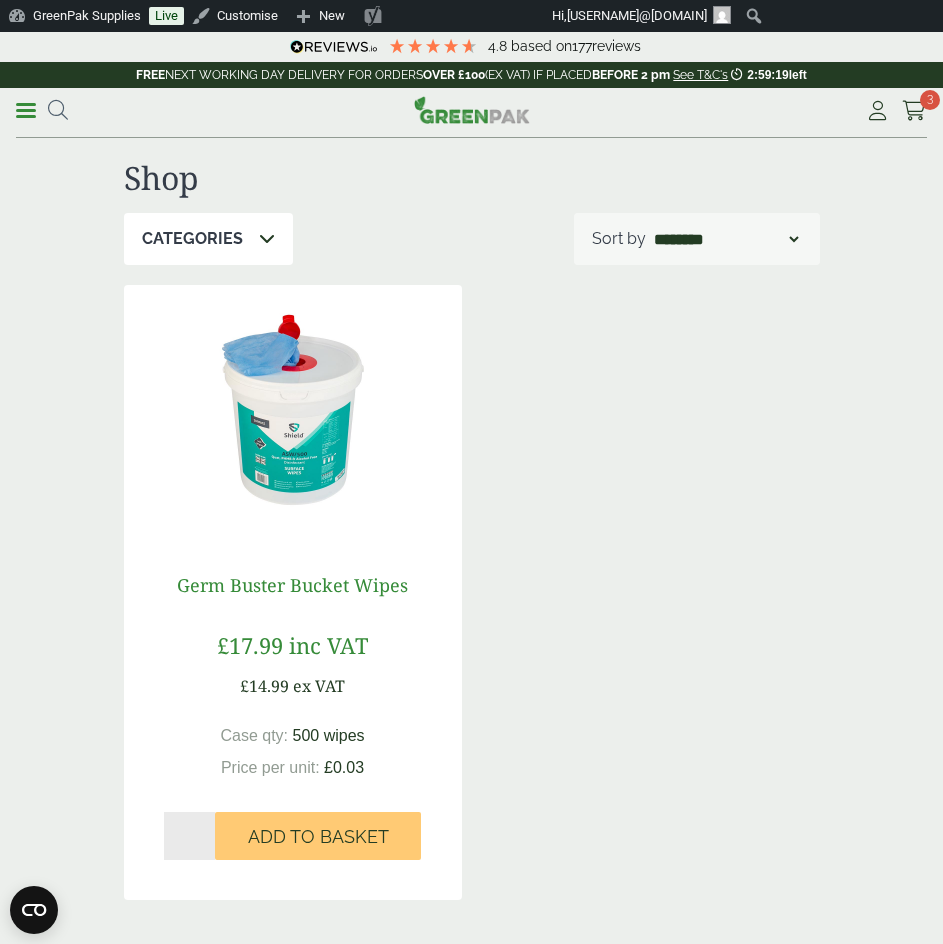 click on "Germ Buster Bucket Wipes" at bounding box center [292, 585] 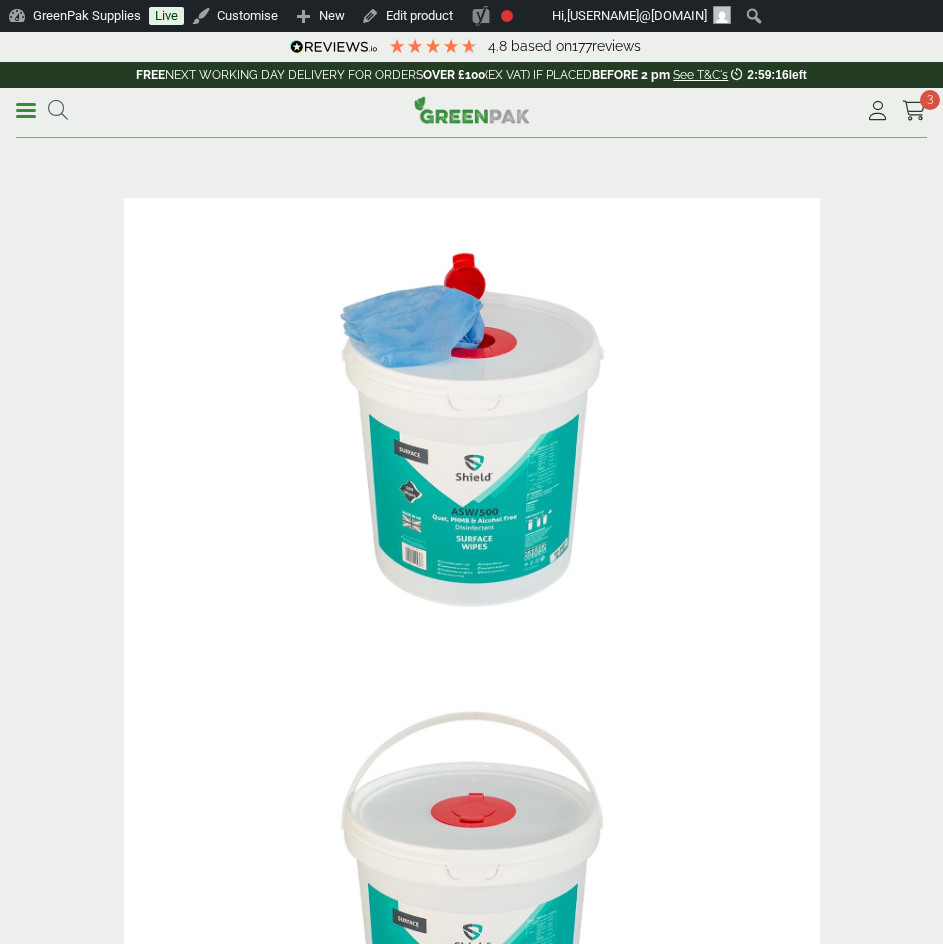 scroll, scrollTop: 0, scrollLeft: 0, axis: both 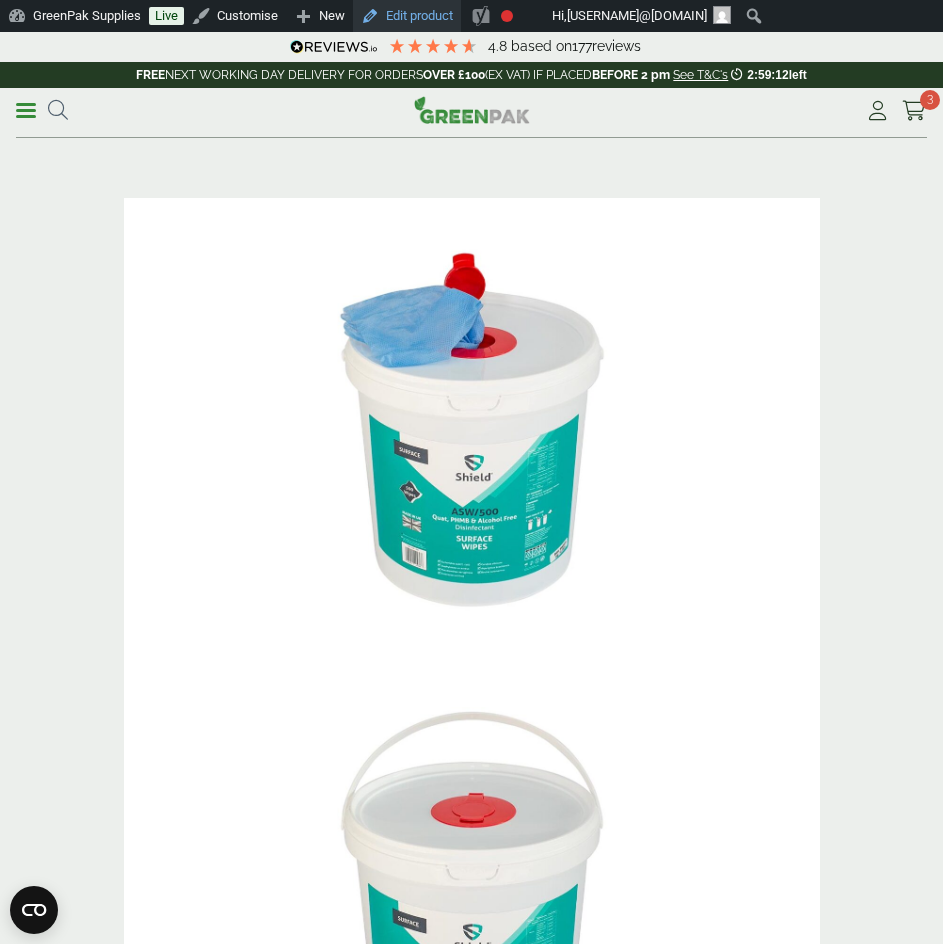 click on "Edit product" at bounding box center (407, 16) 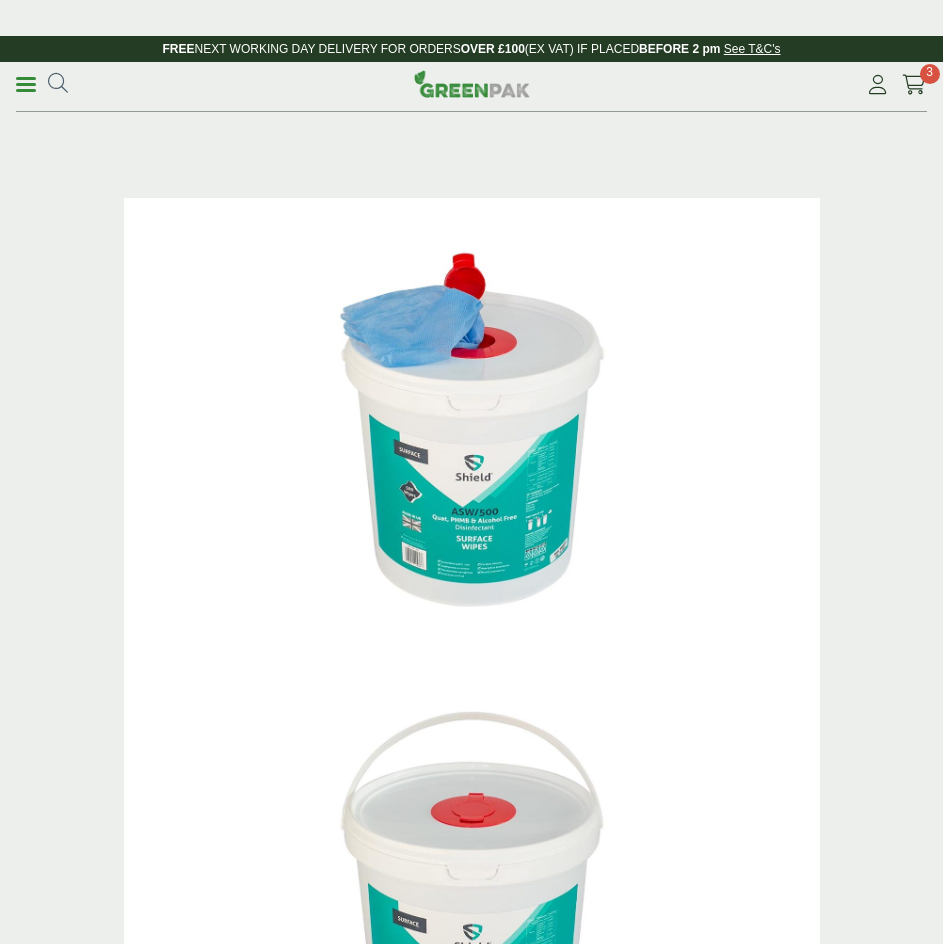 scroll, scrollTop: 0, scrollLeft: 0, axis: both 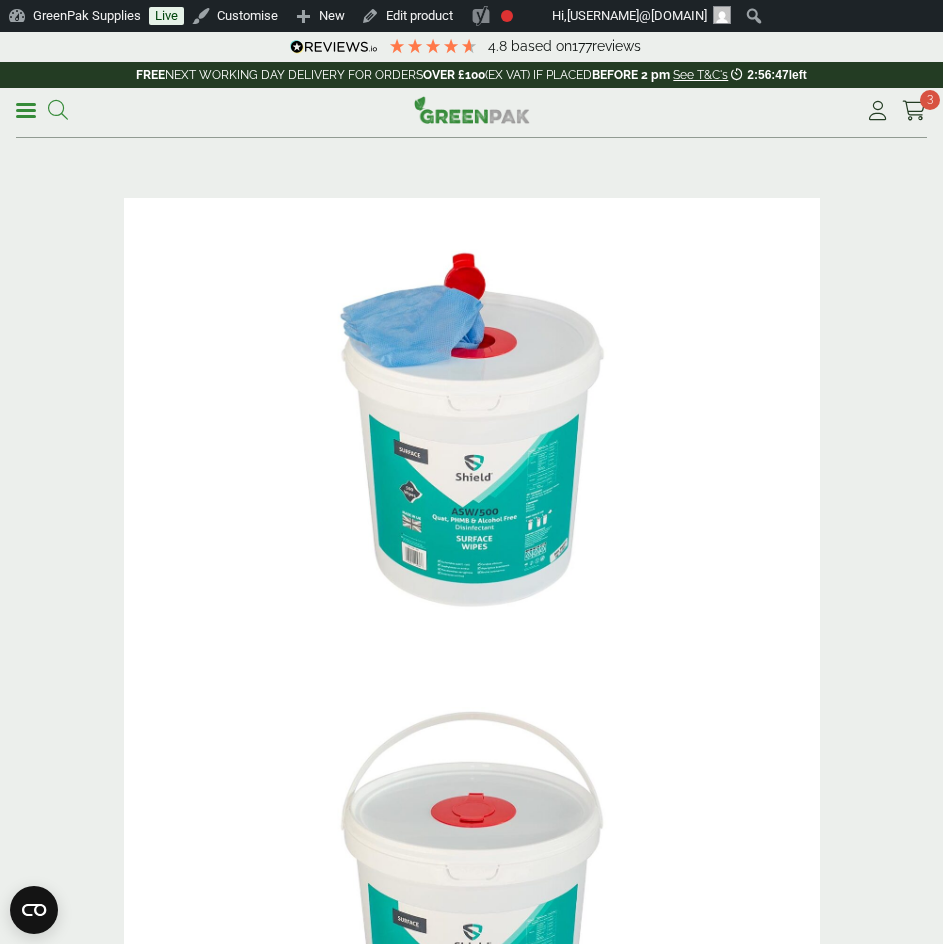 click at bounding box center (58, 110) 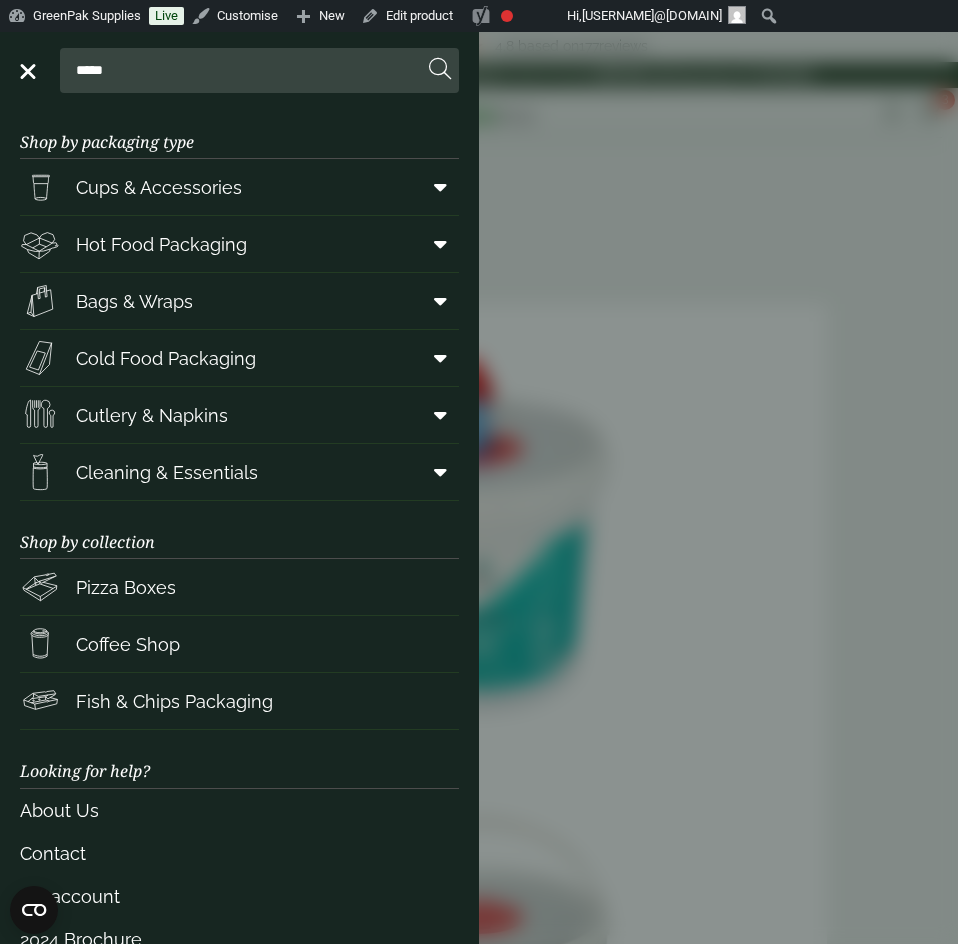 type on "*****" 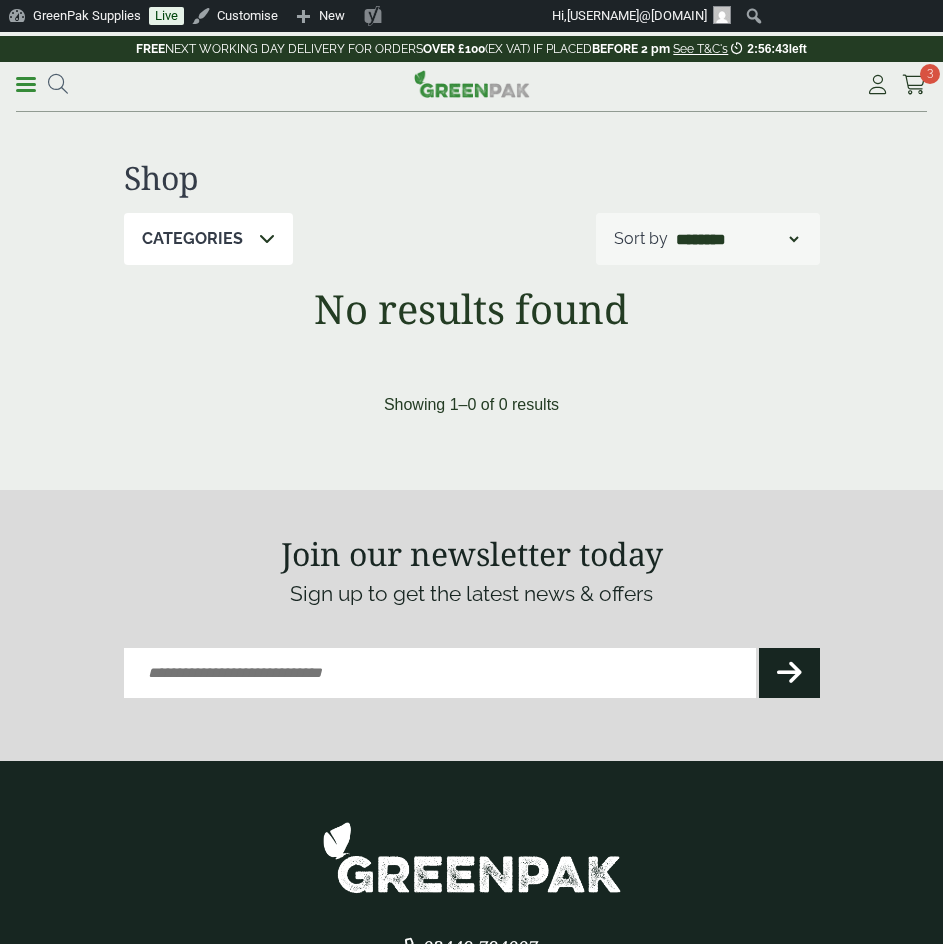 scroll, scrollTop: 0, scrollLeft: 0, axis: both 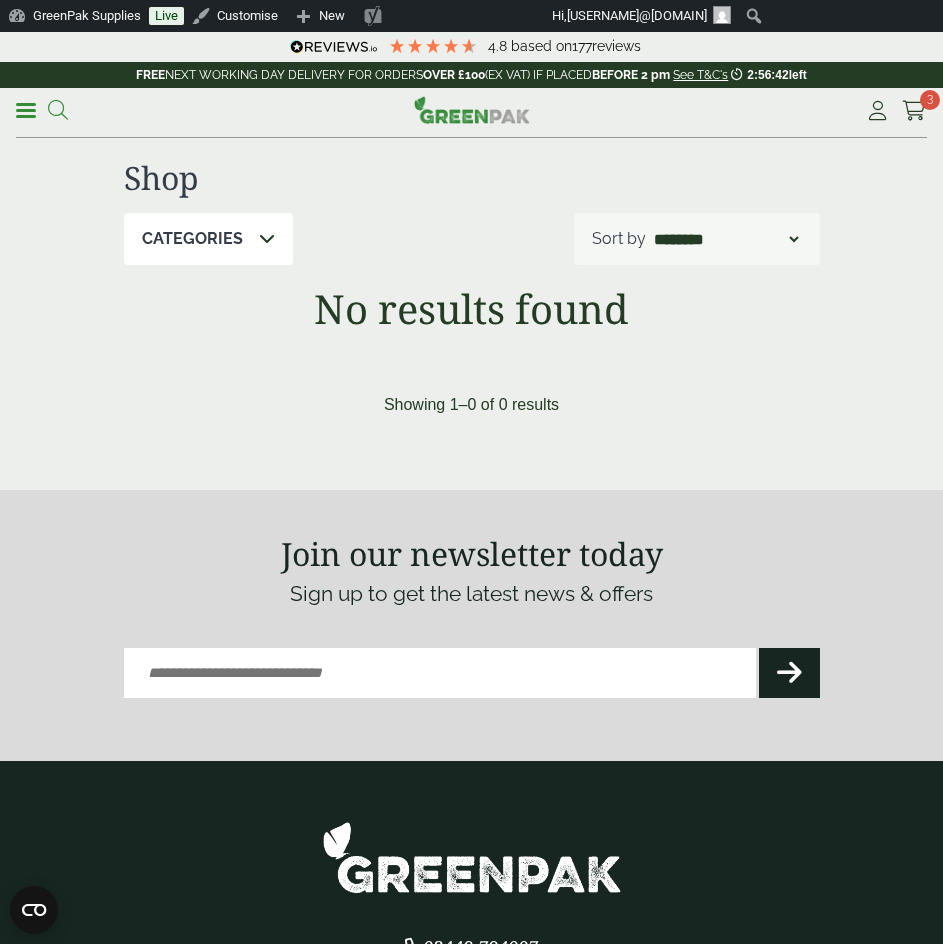 click at bounding box center (58, 110) 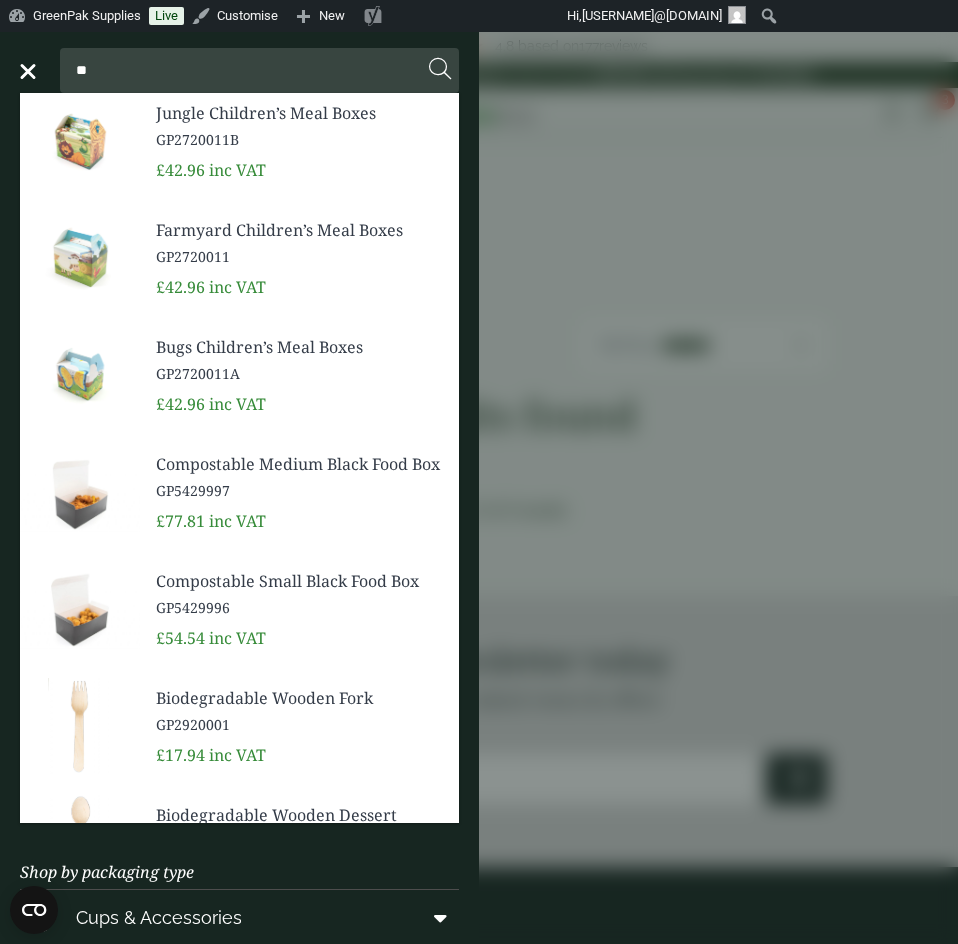type on "*" 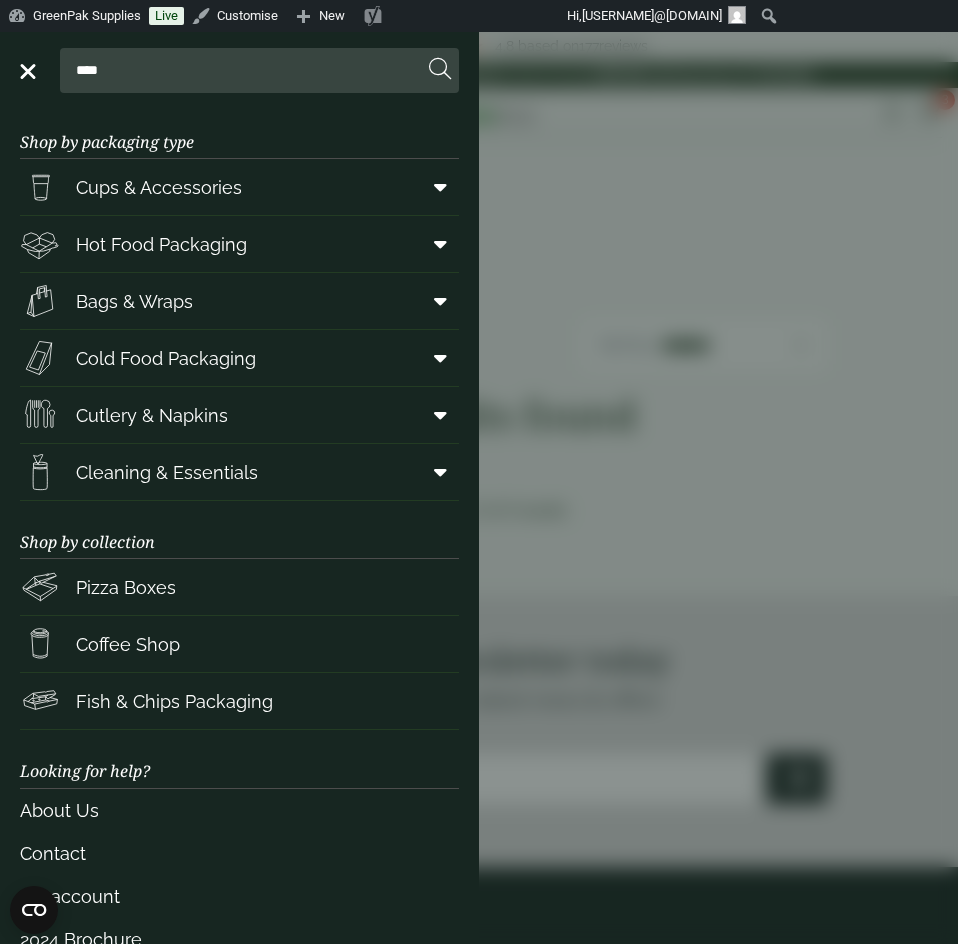 type on "****" 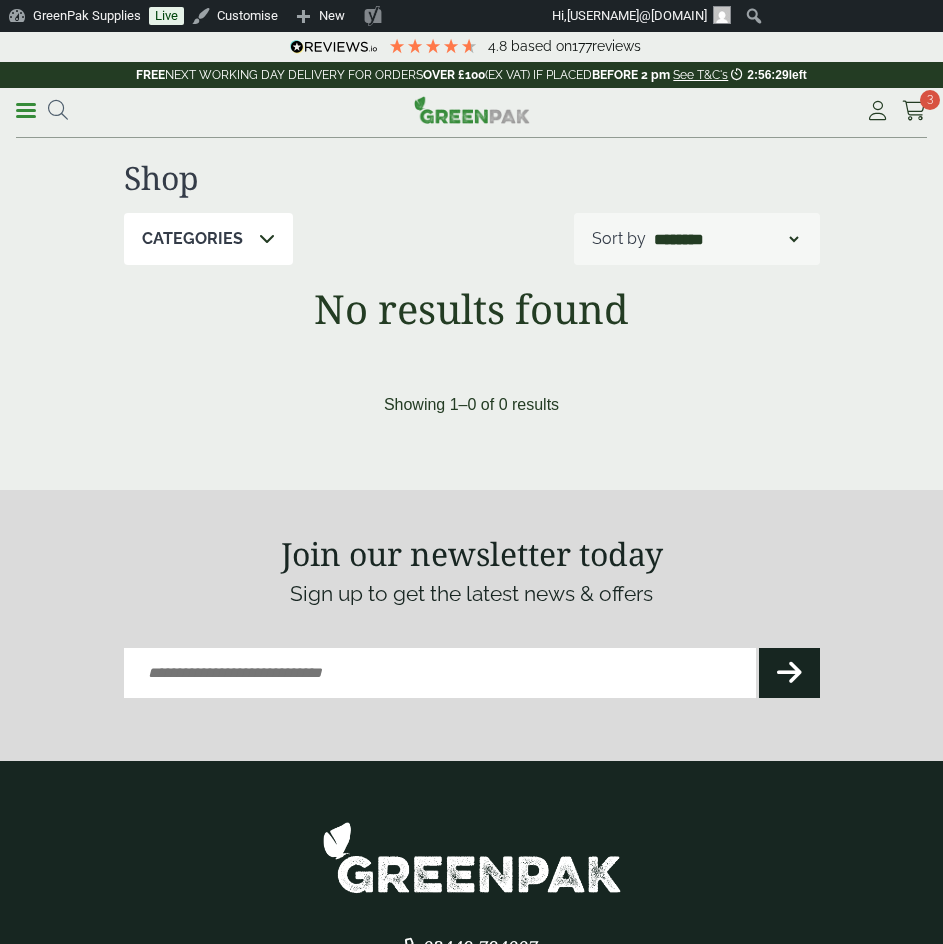 scroll, scrollTop: 0, scrollLeft: 0, axis: both 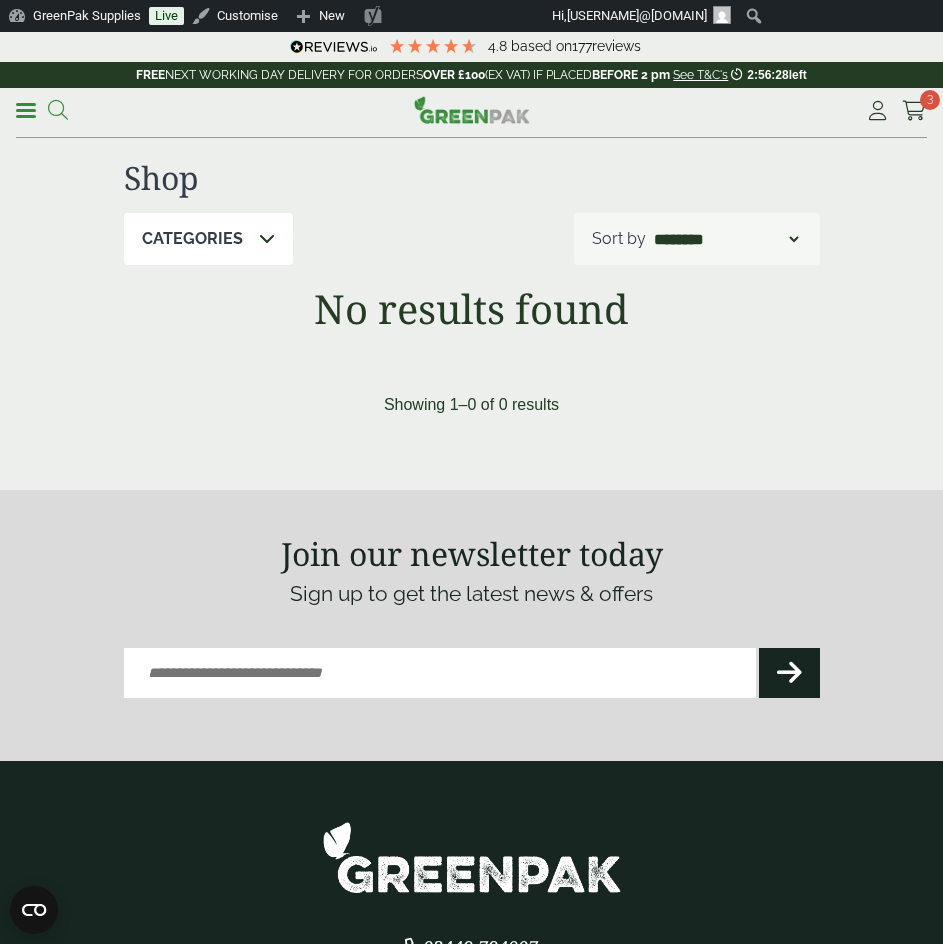 click at bounding box center (58, 110) 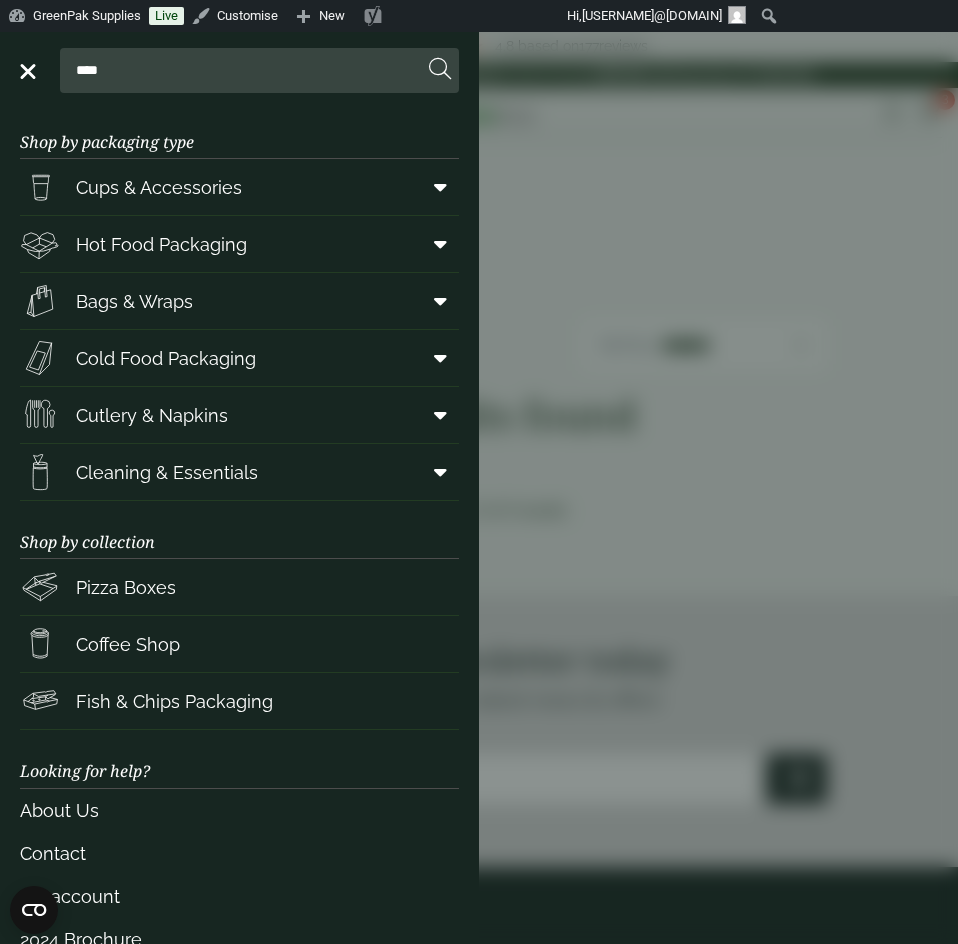 click on "****" at bounding box center (245, 70) 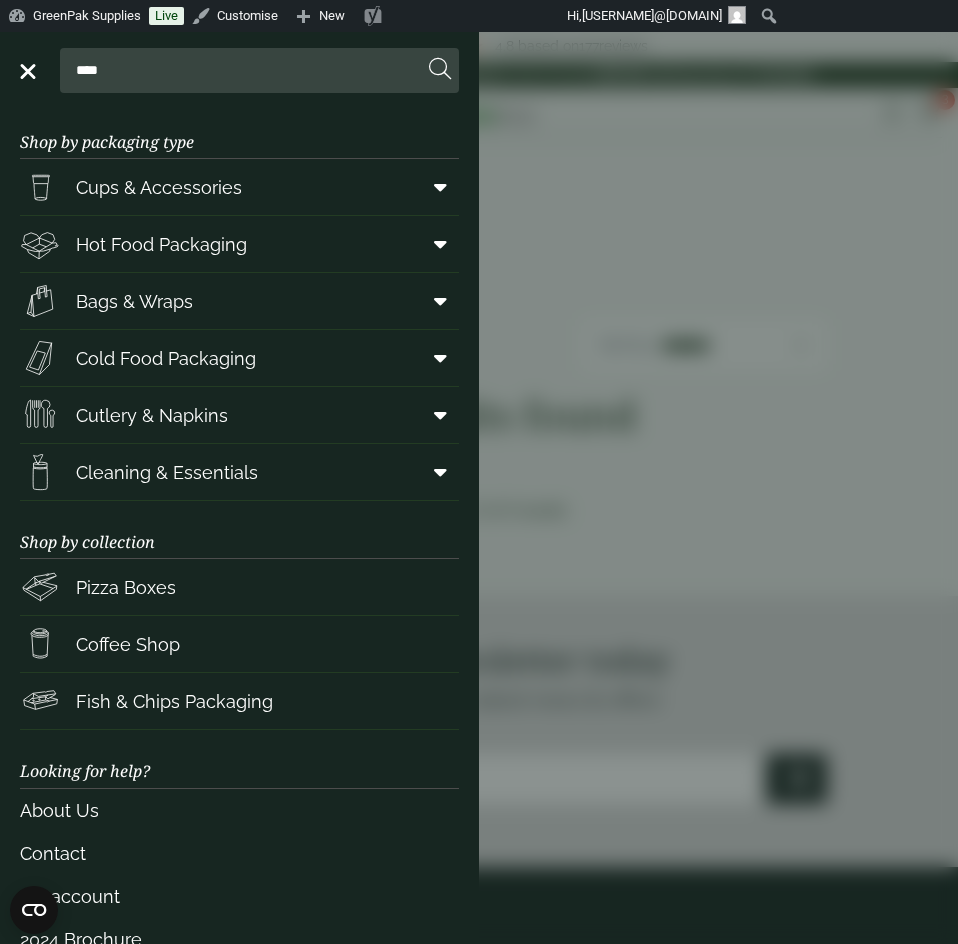 type on "****" 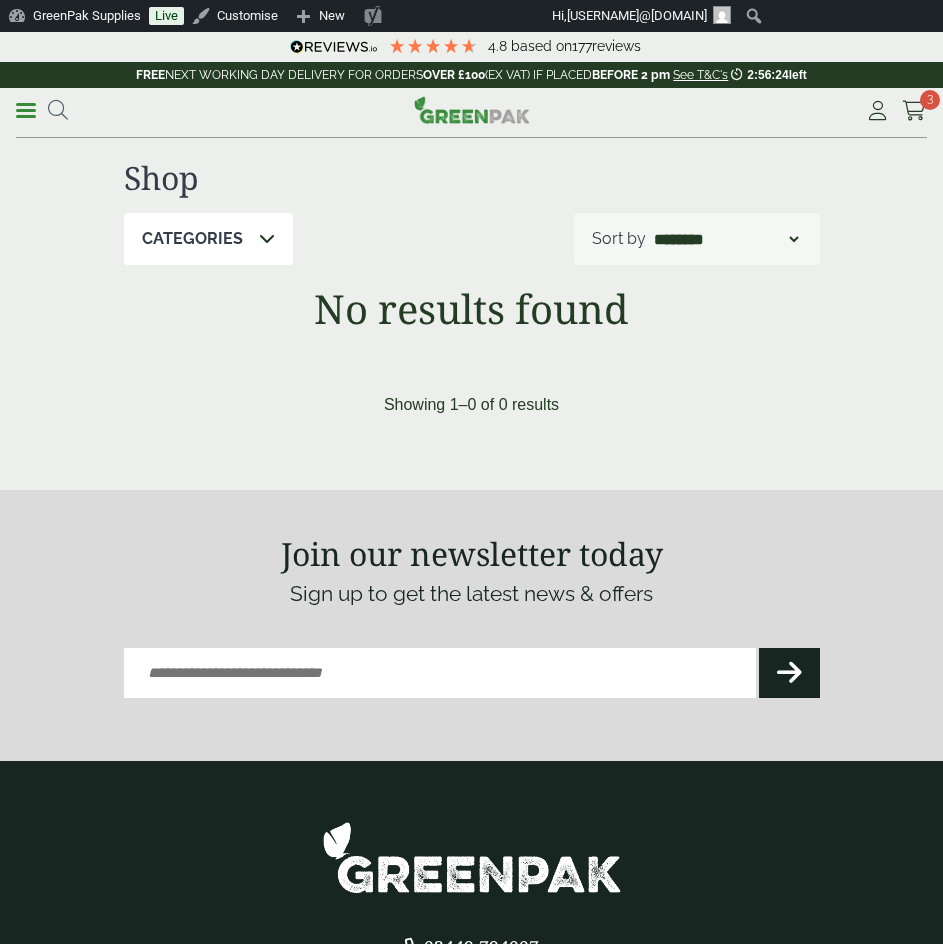 scroll, scrollTop: 0, scrollLeft: 0, axis: both 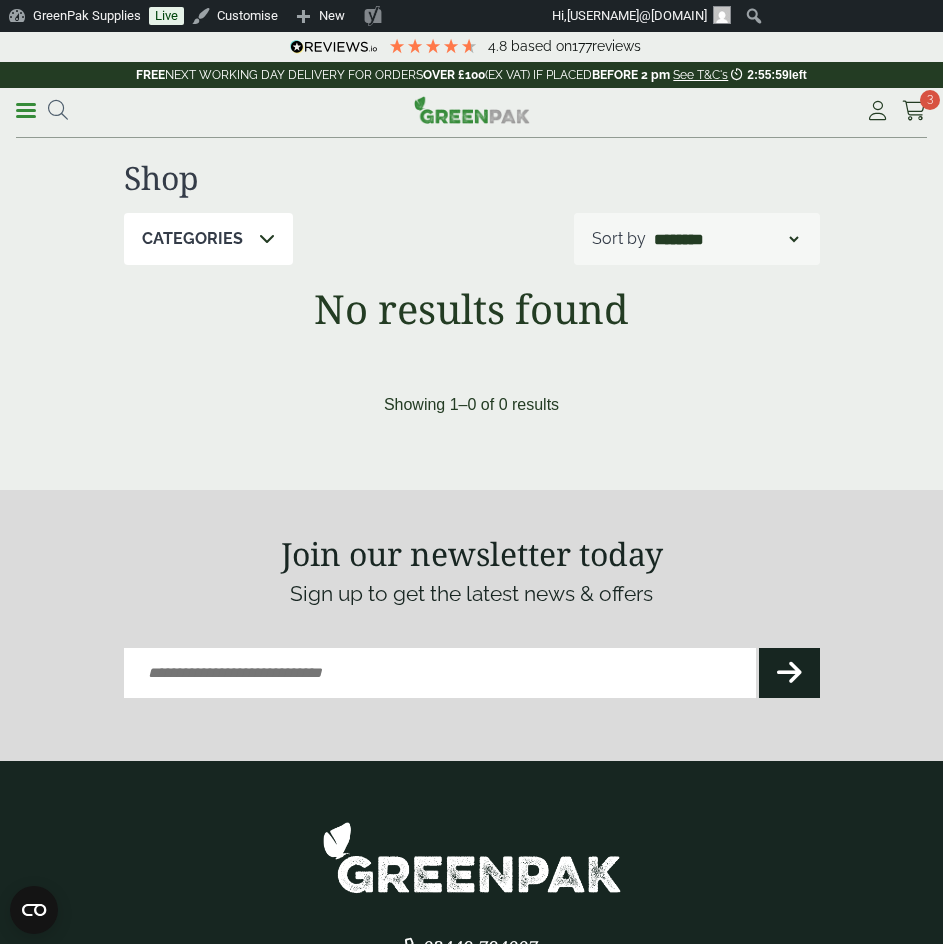 drag, startPoint x: 59, startPoint y: 110, endPoint x: 85, endPoint y: 118, distance: 27.202942 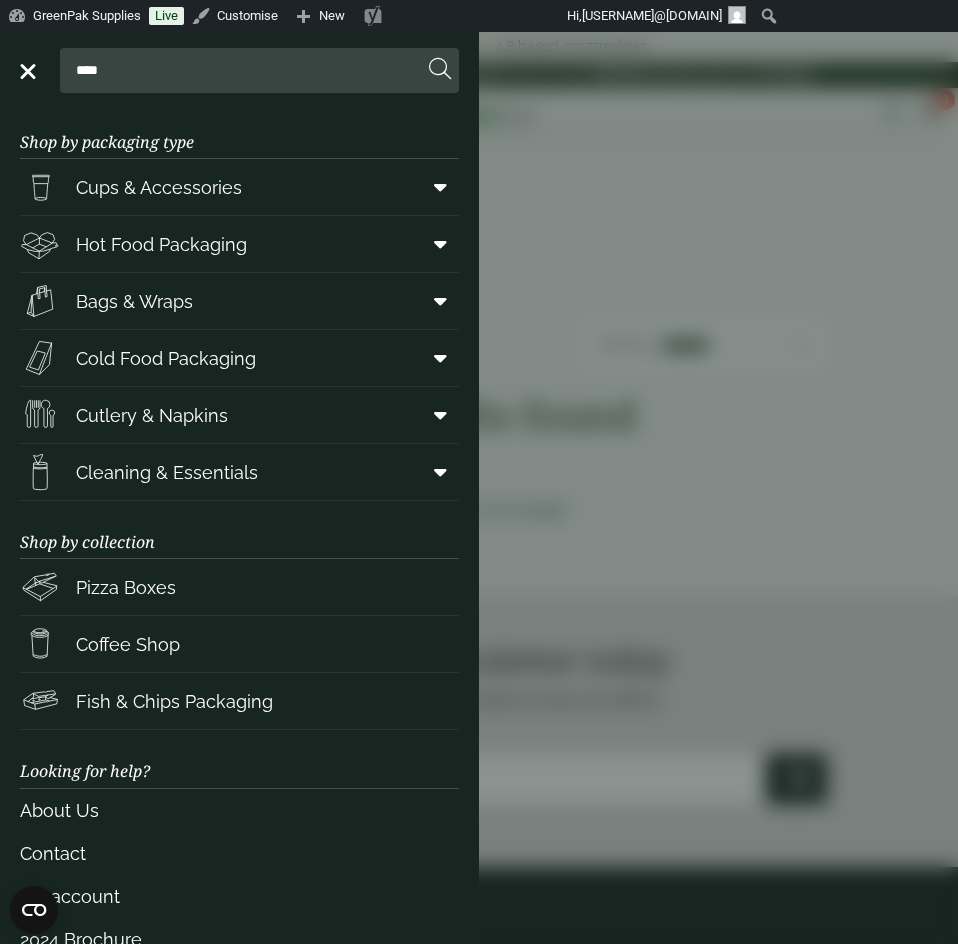 click on "****" at bounding box center [245, 70] 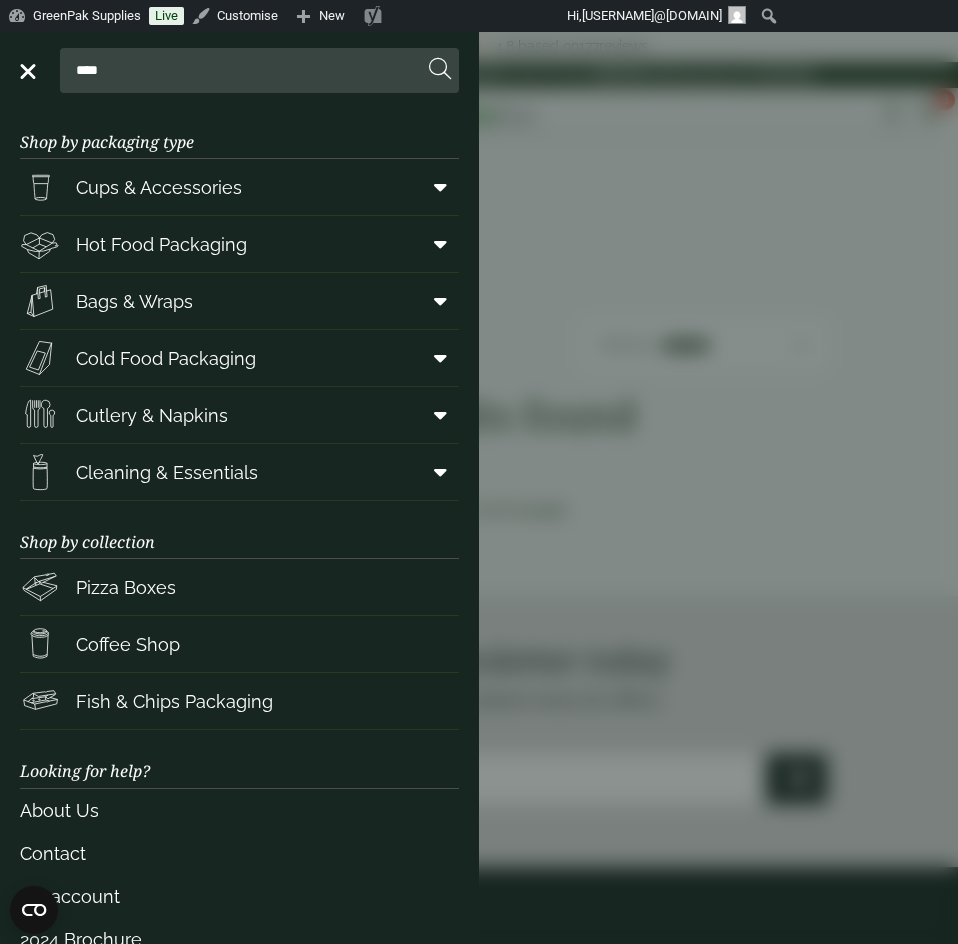 click on "****" at bounding box center (245, 70) 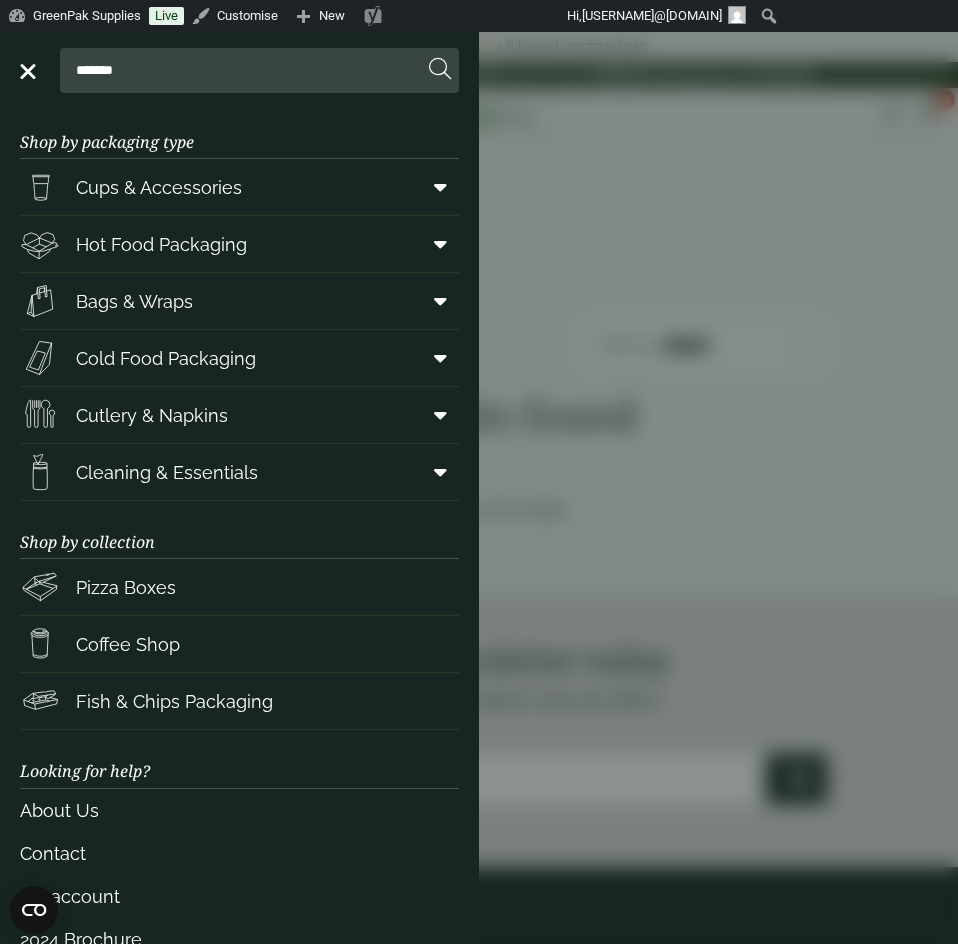 type on "*******" 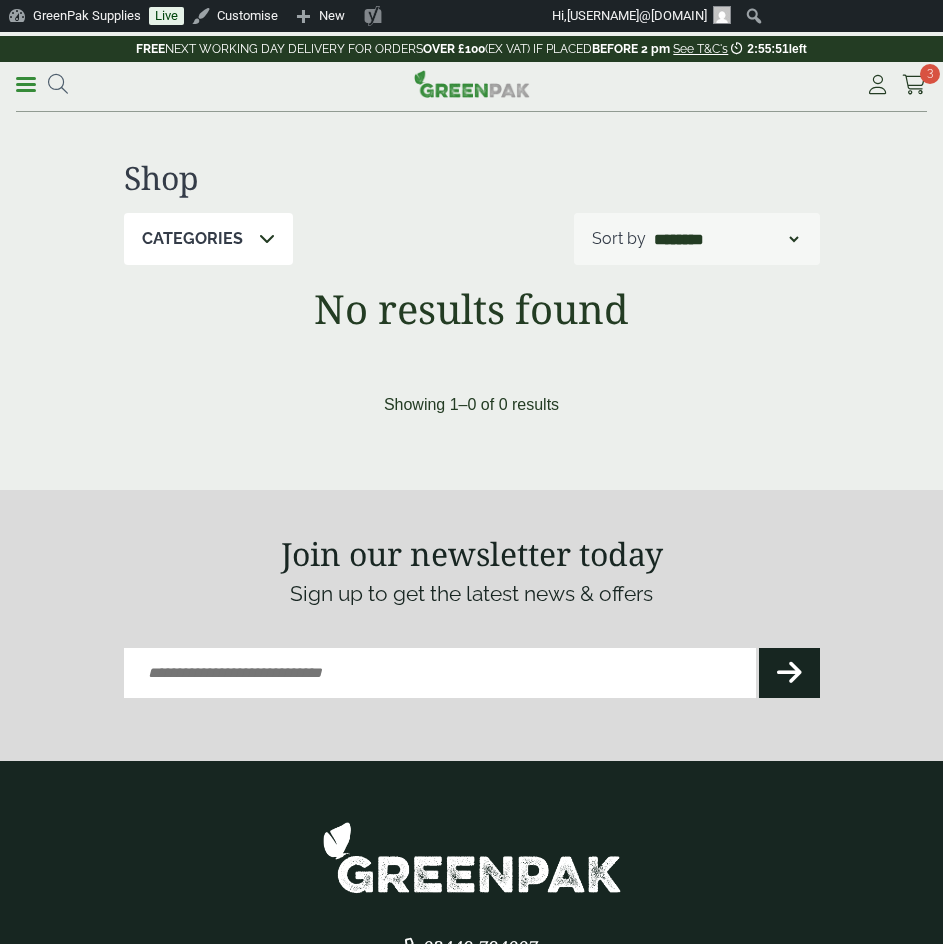 scroll, scrollTop: 0, scrollLeft: 0, axis: both 